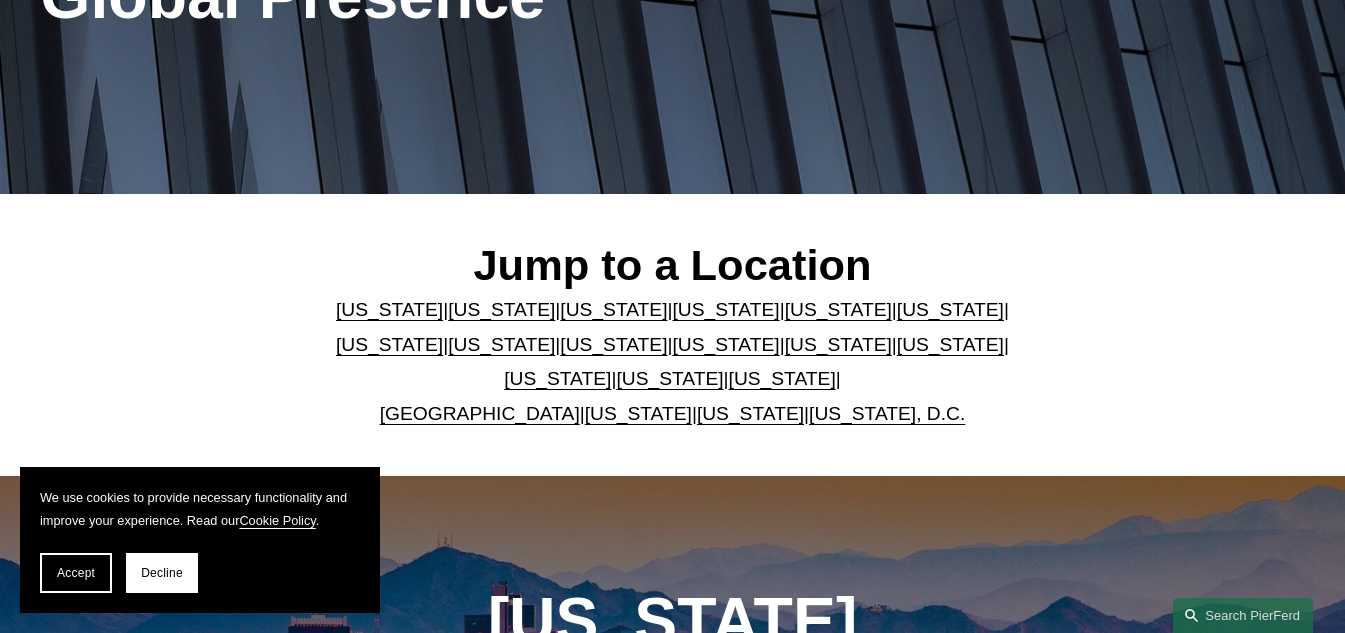 scroll, scrollTop: 400, scrollLeft: 0, axis: vertical 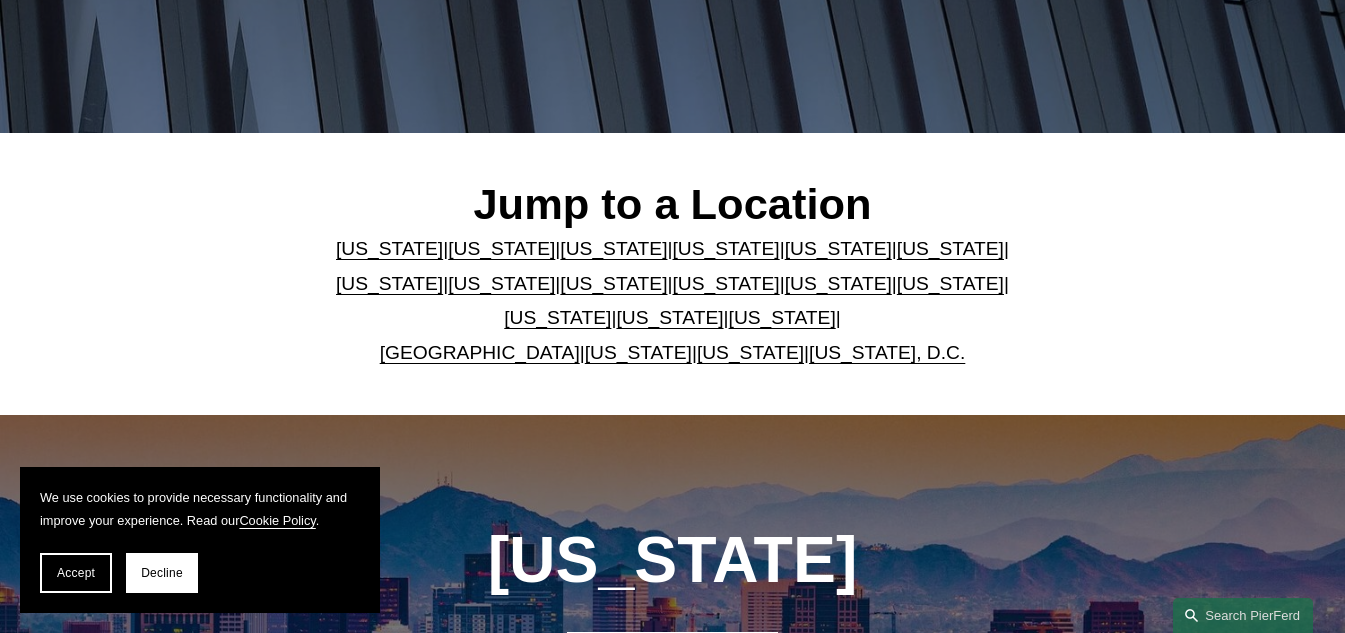 click on "United Kingdom" at bounding box center [480, 352] 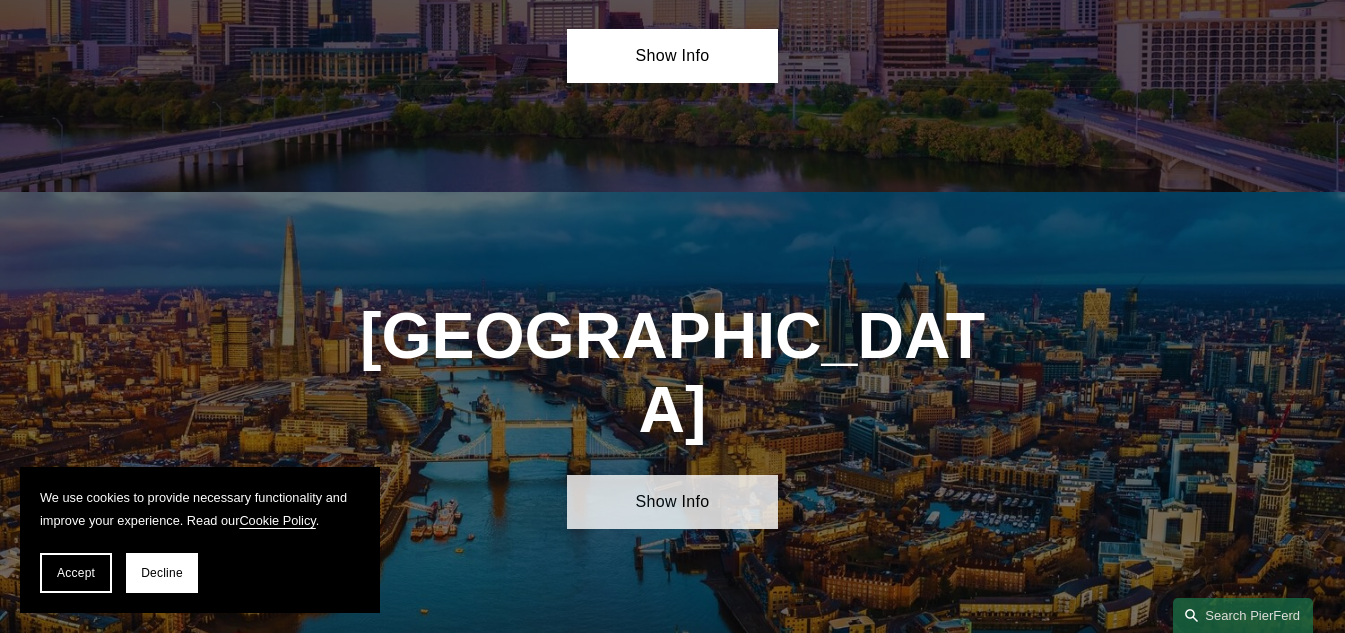click on "Show Info" at bounding box center (672, 502) 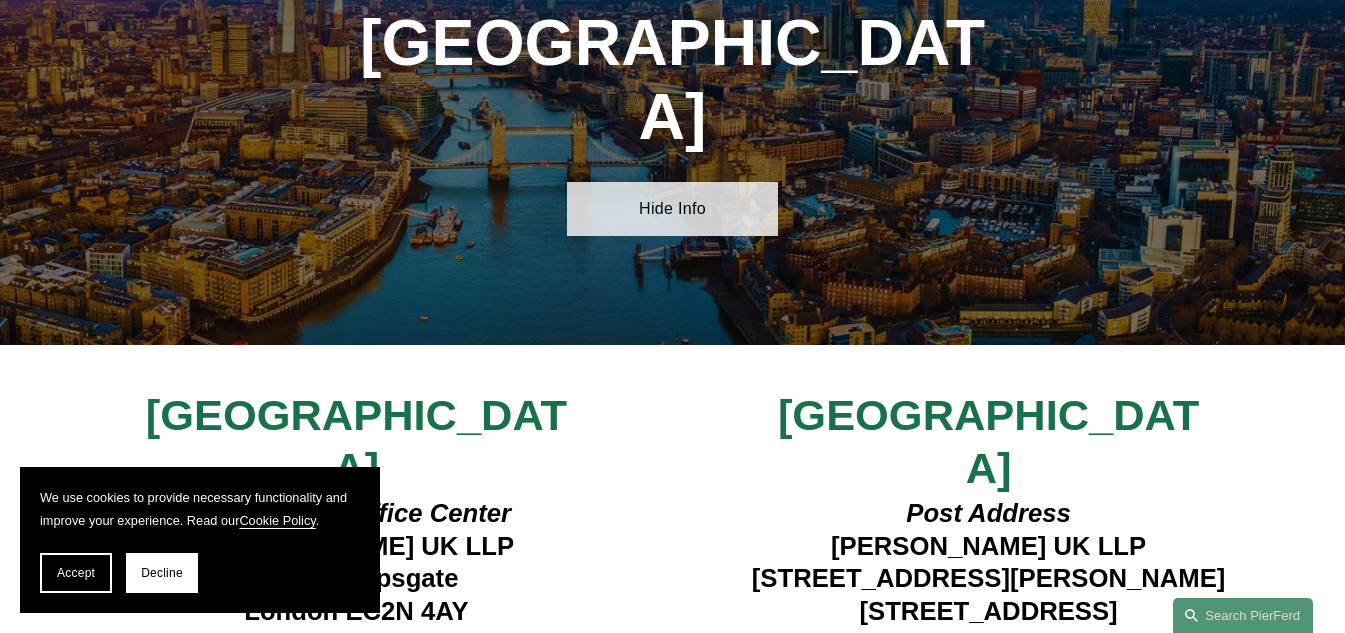 scroll, scrollTop: 6893, scrollLeft: 0, axis: vertical 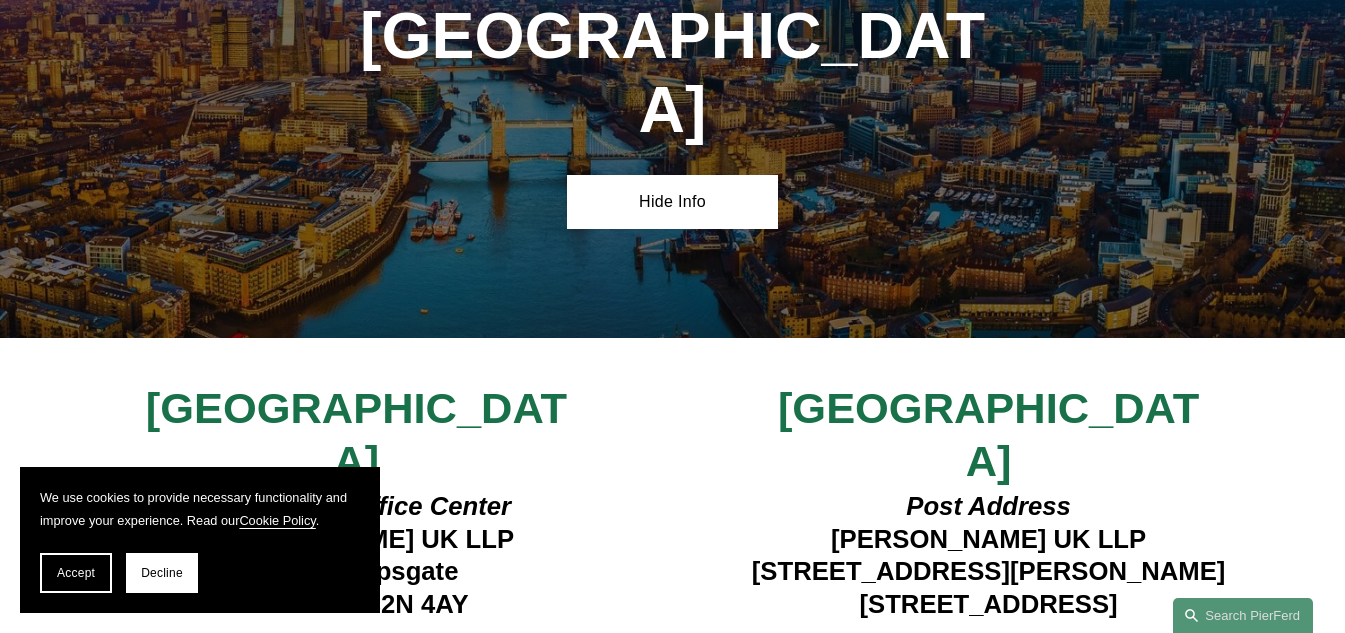 click on "View Lawyers" at bounding box center [348, 649] 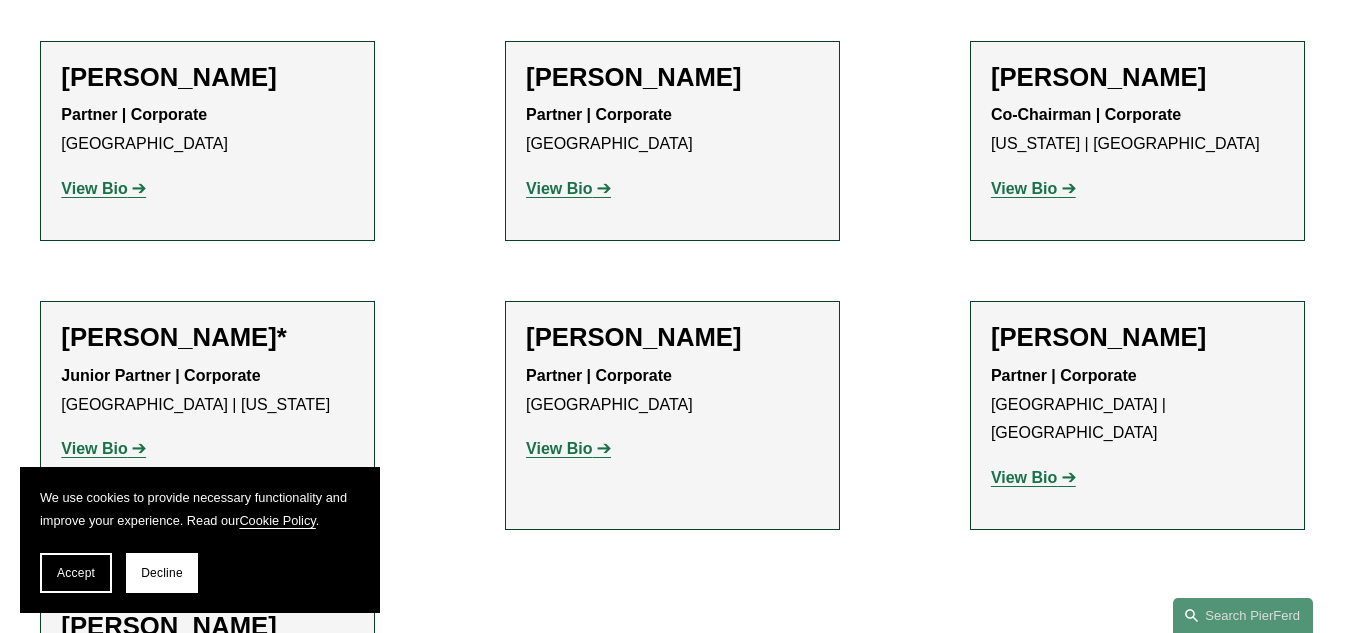 scroll, scrollTop: 1600, scrollLeft: 0, axis: vertical 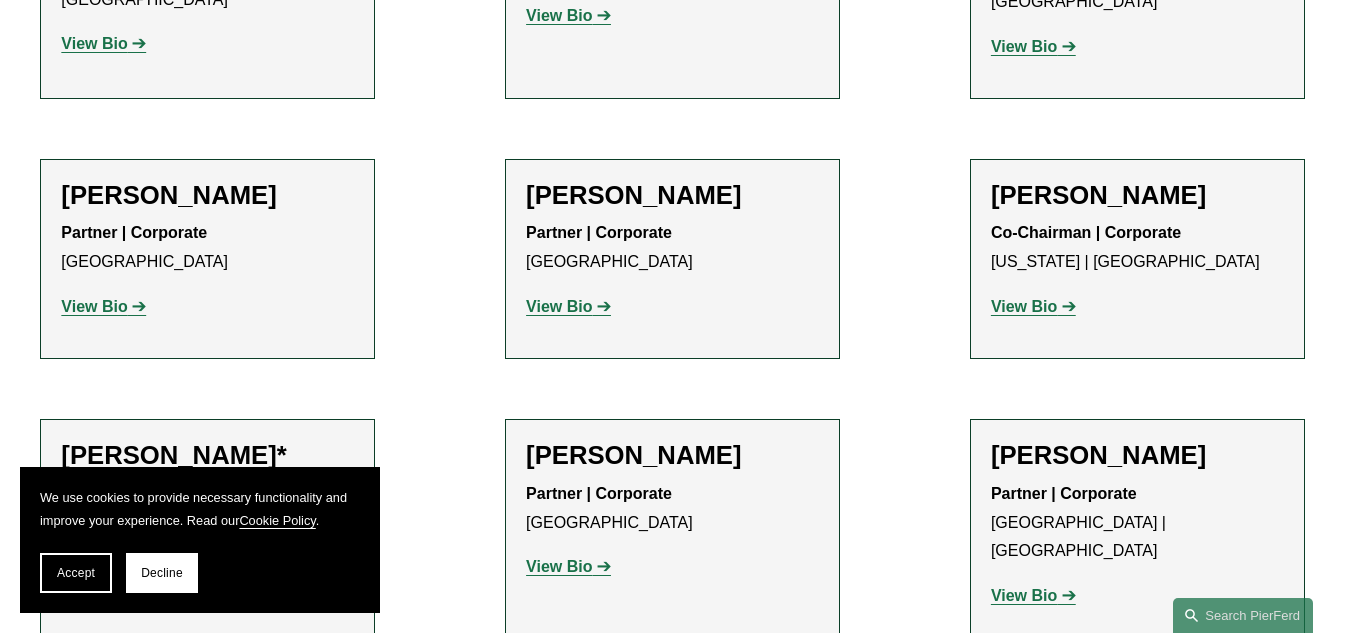 click on "View Bio" 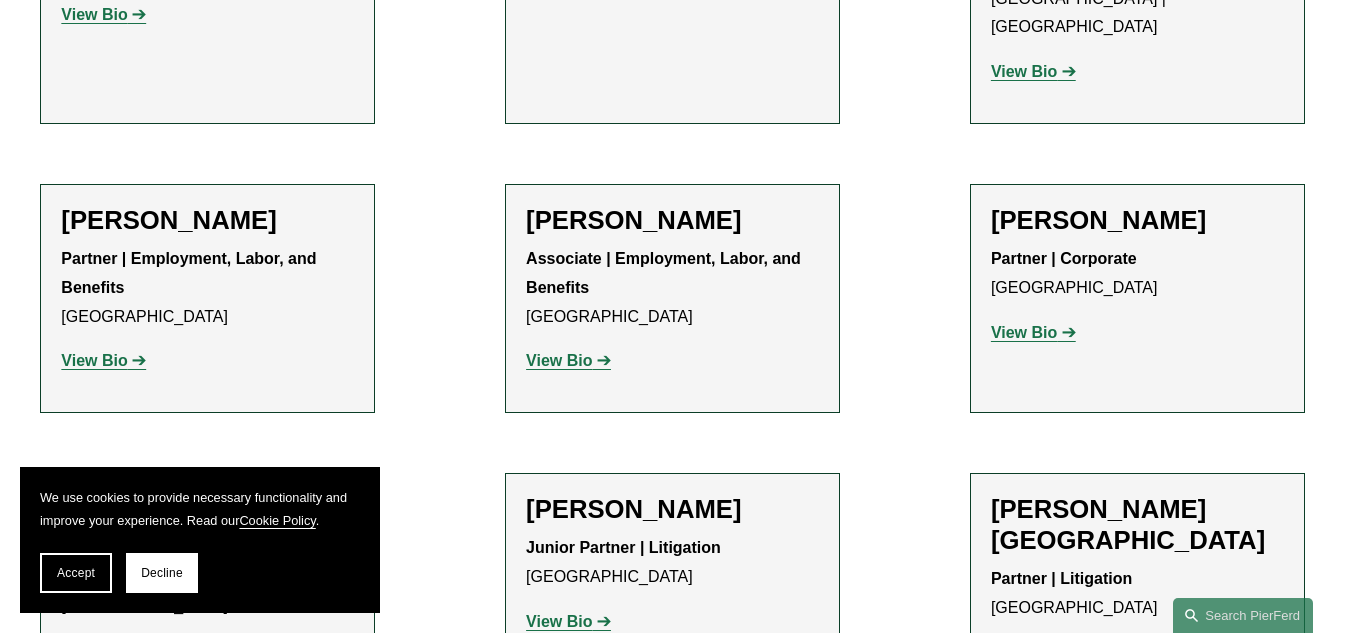 scroll, scrollTop: 900, scrollLeft: 0, axis: vertical 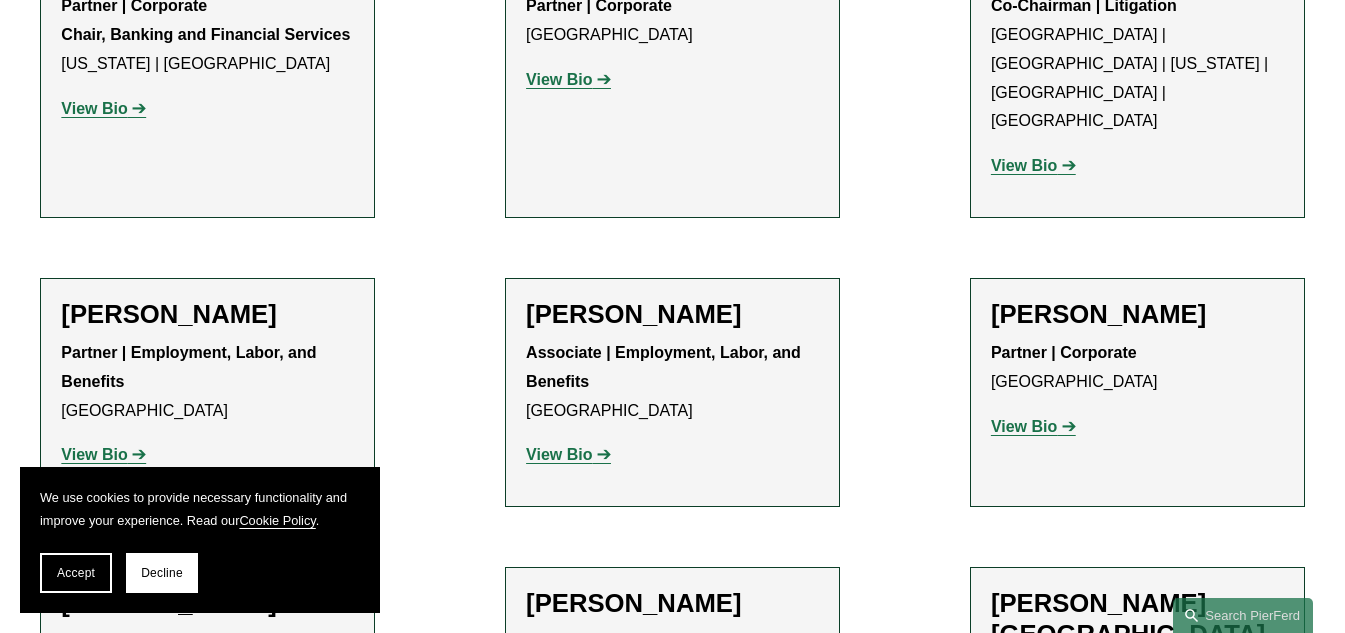 click on "View Bio" 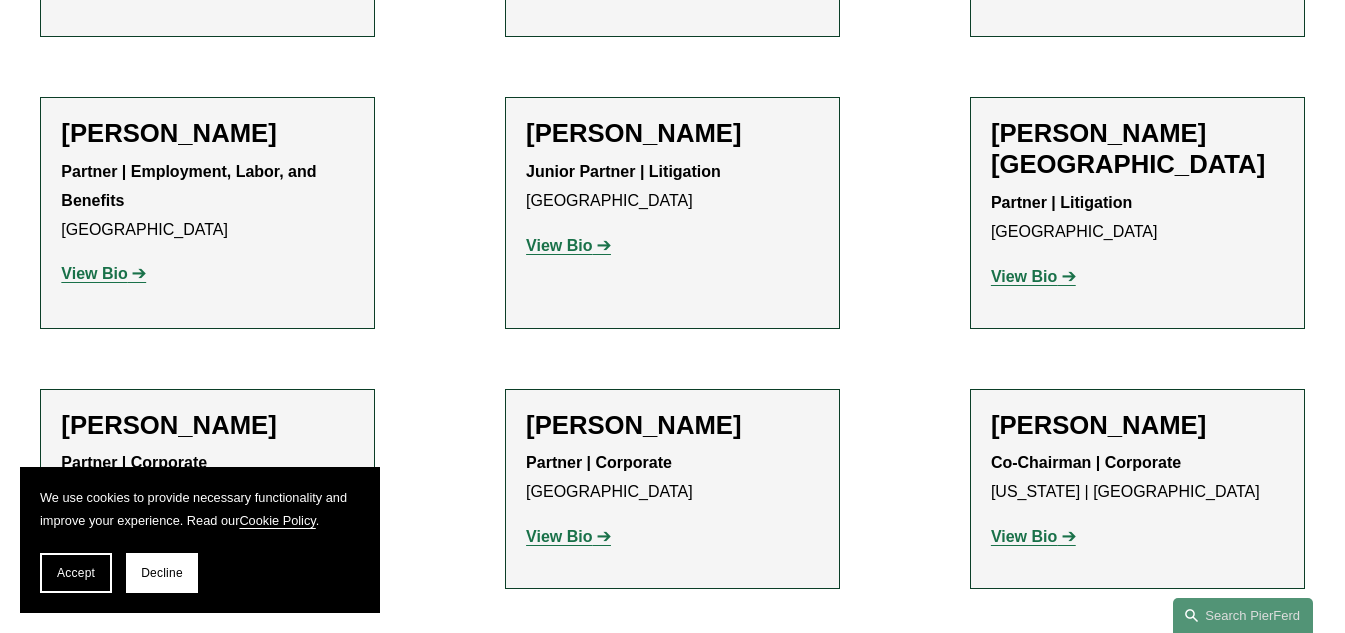 scroll, scrollTop: 1400, scrollLeft: 0, axis: vertical 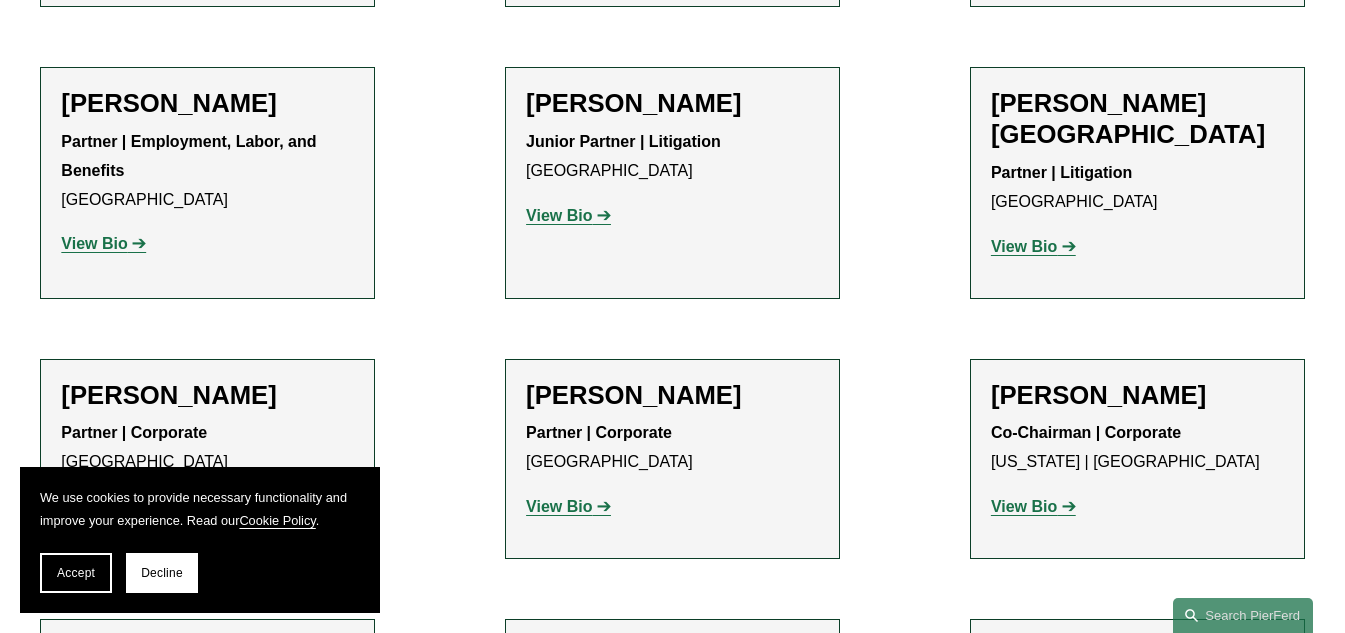 click on "View Bio" 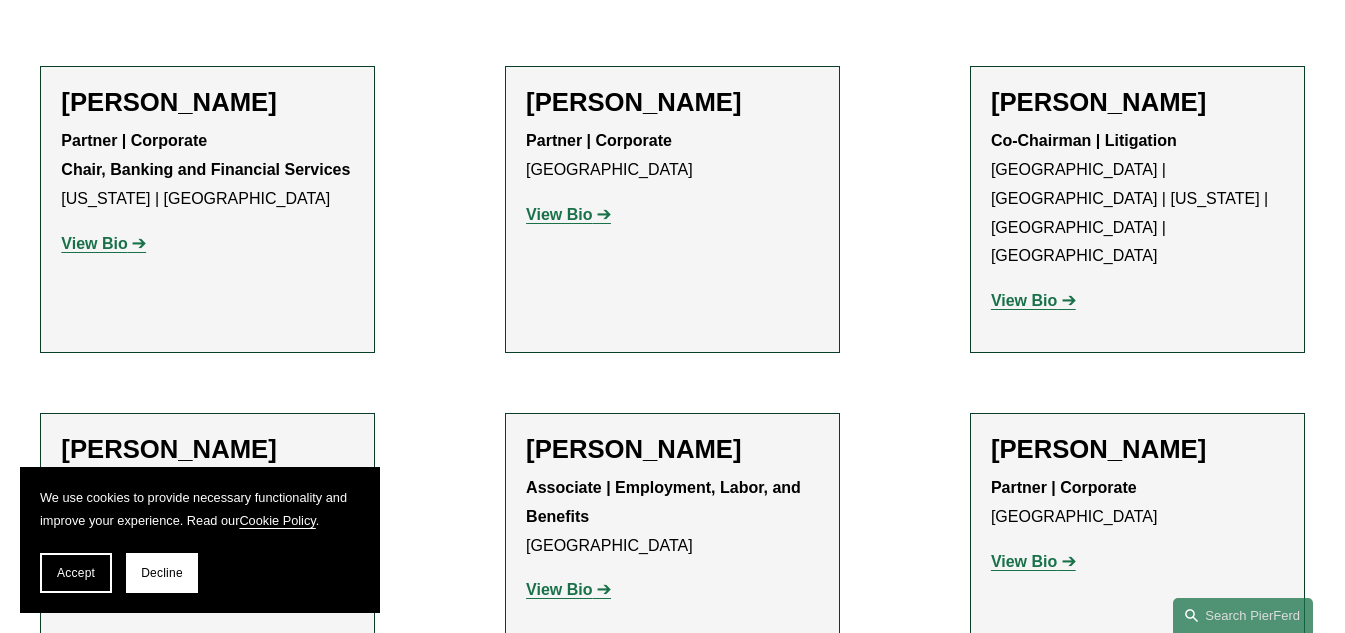 scroll, scrollTop: 800, scrollLeft: 0, axis: vertical 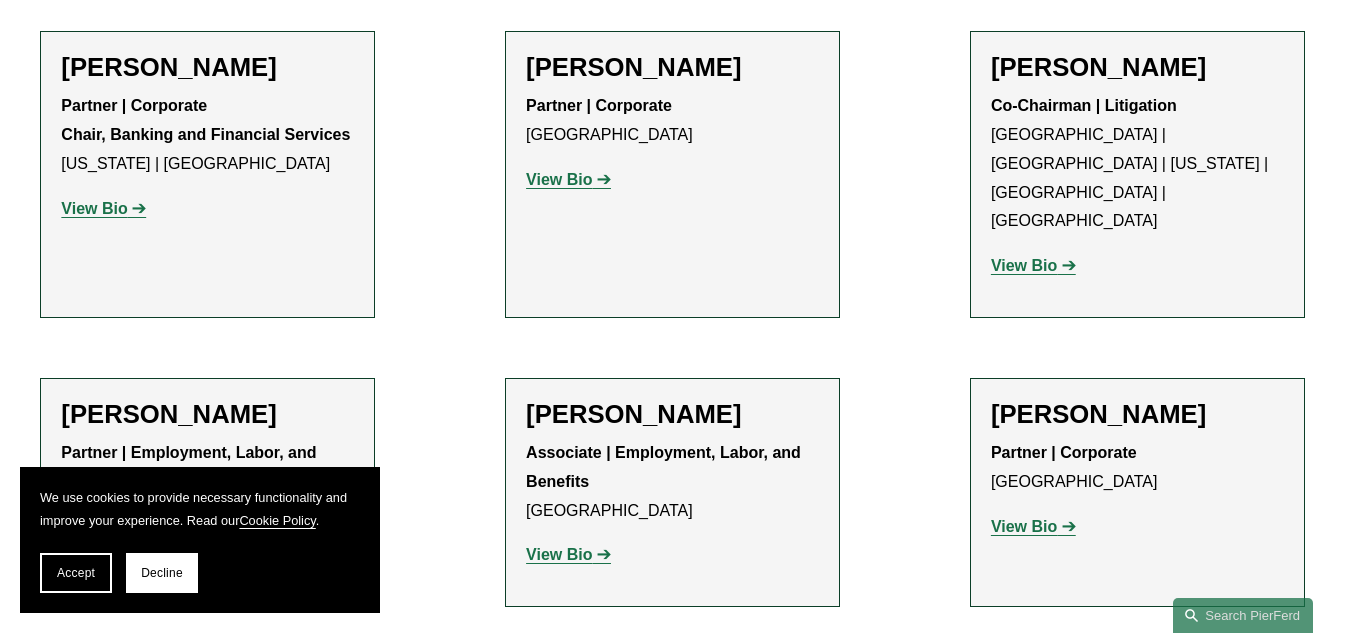 click on "View Bio" 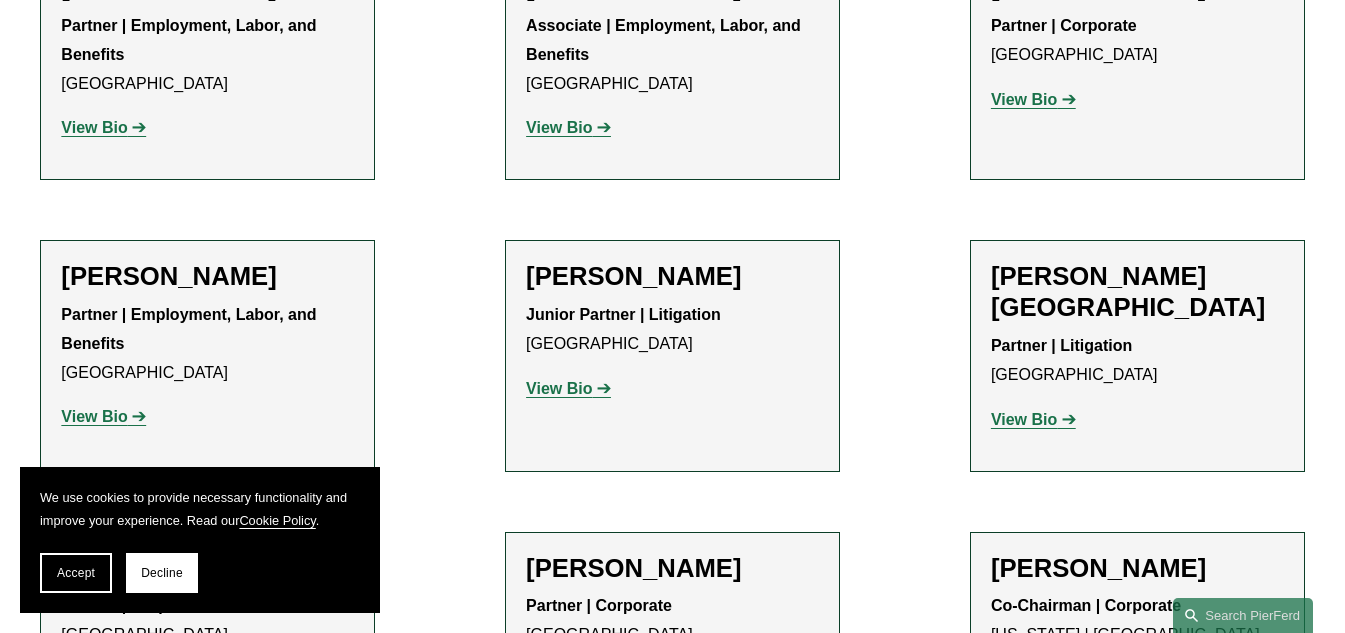 scroll, scrollTop: 1500, scrollLeft: 0, axis: vertical 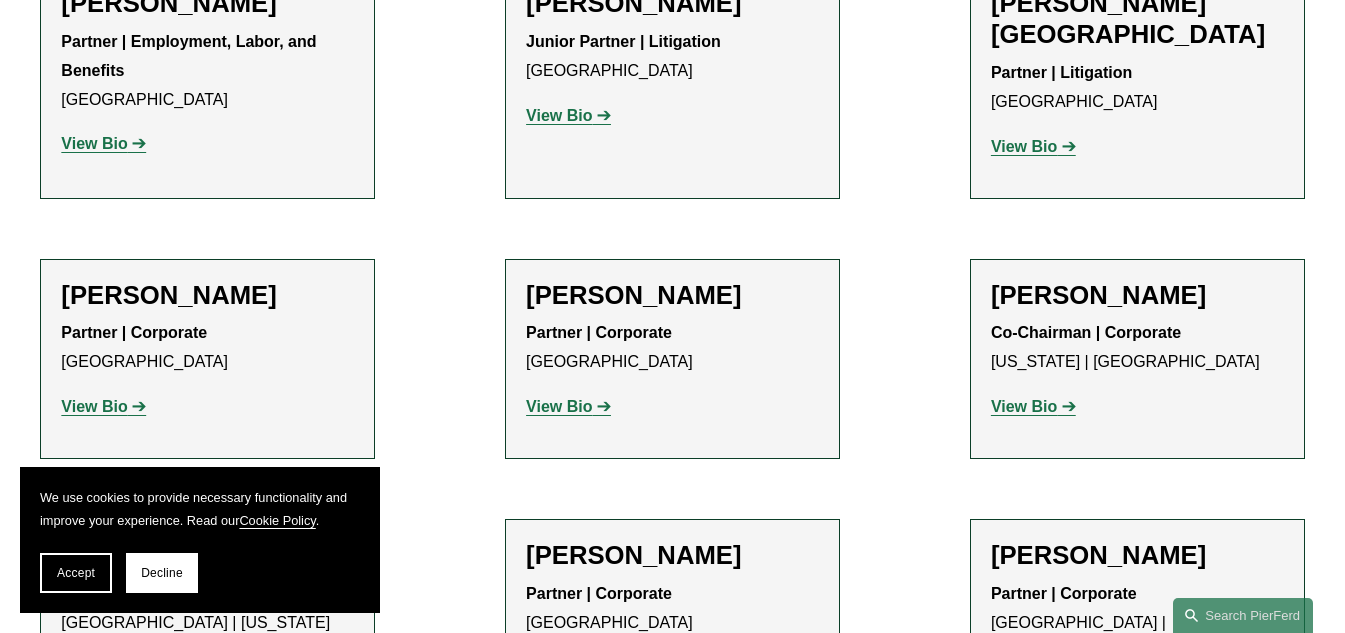 click on "View Bio" 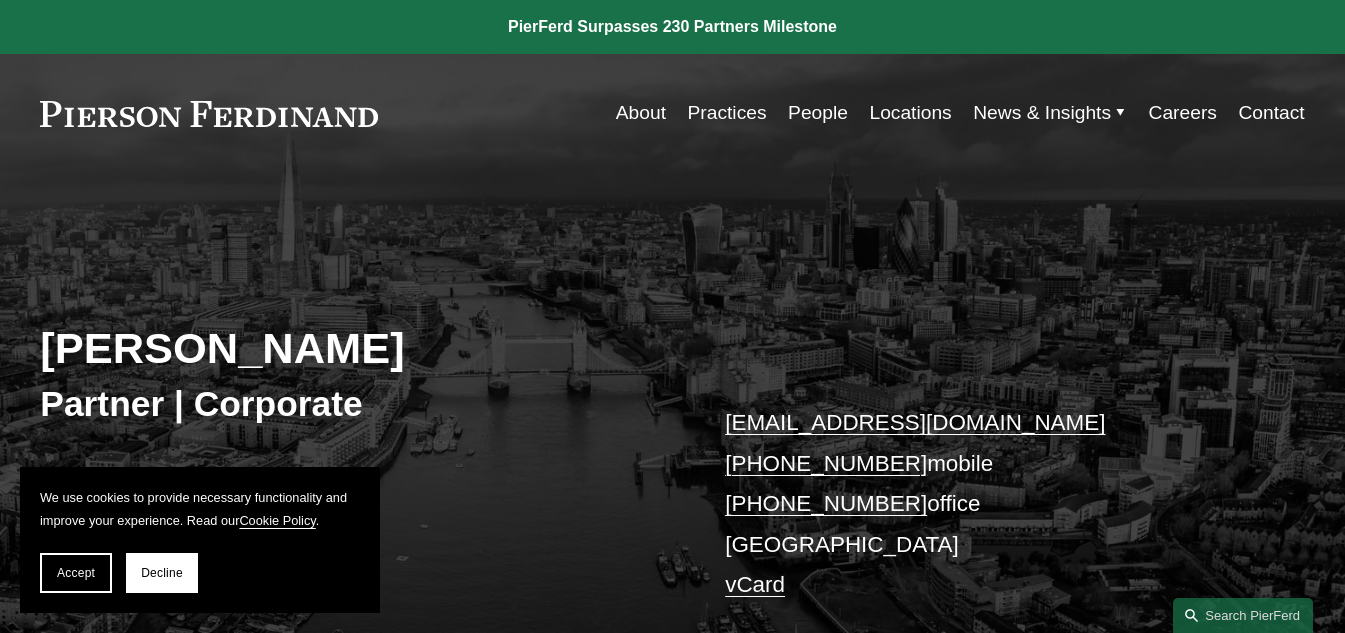 scroll, scrollTop: 0, scrollLeft: 0, axis: both 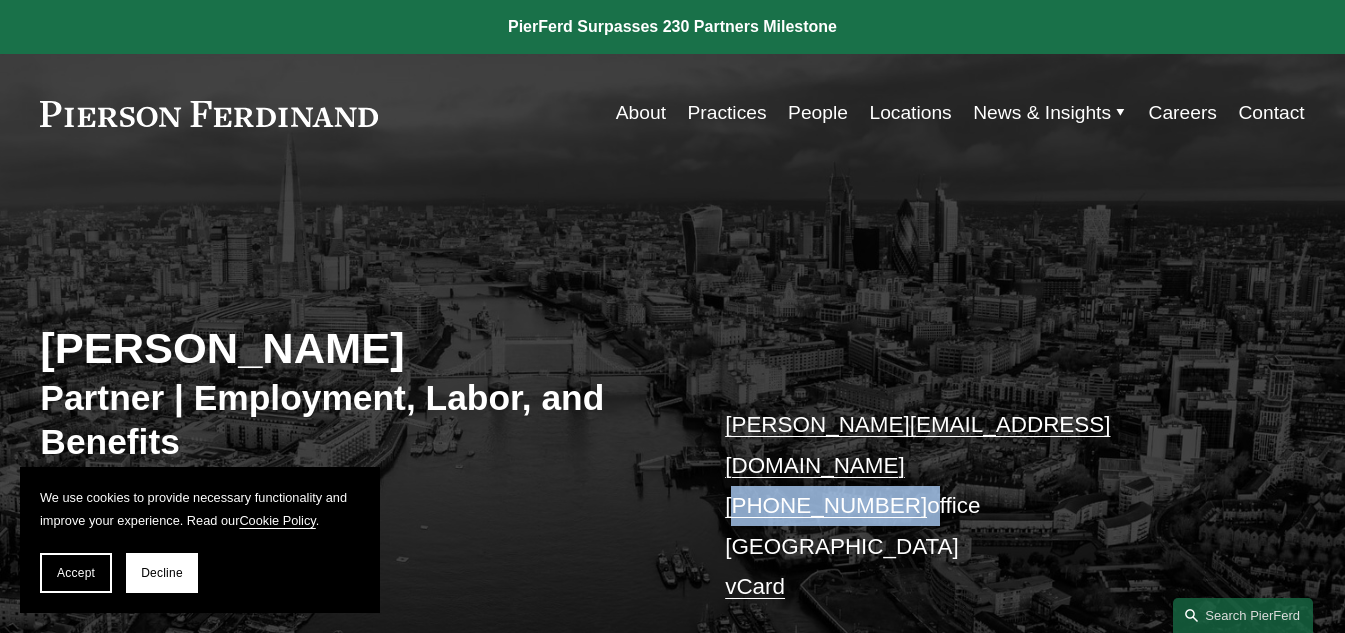 drag, startPoint x: 910, startPoint y: 468, endPoint x: 737, endPoint y: 470, distance: 173.01157 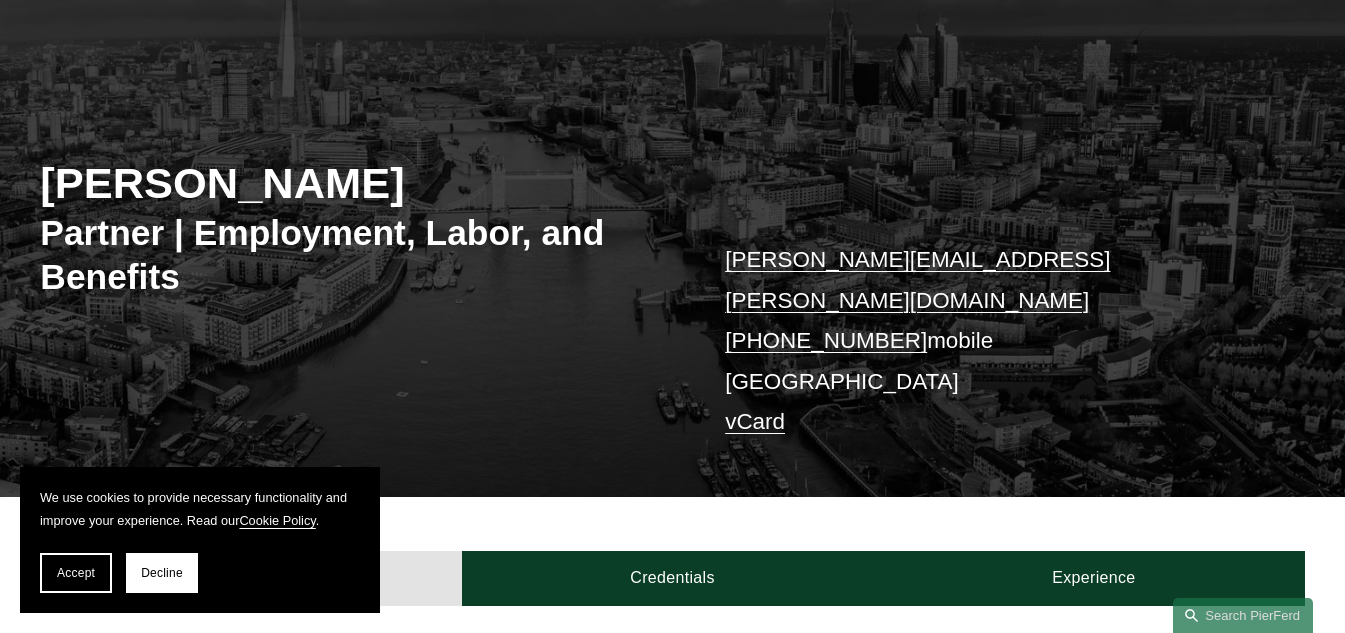 scroll, scrollTop: 200, scrollLeft: 0, axis: vertical 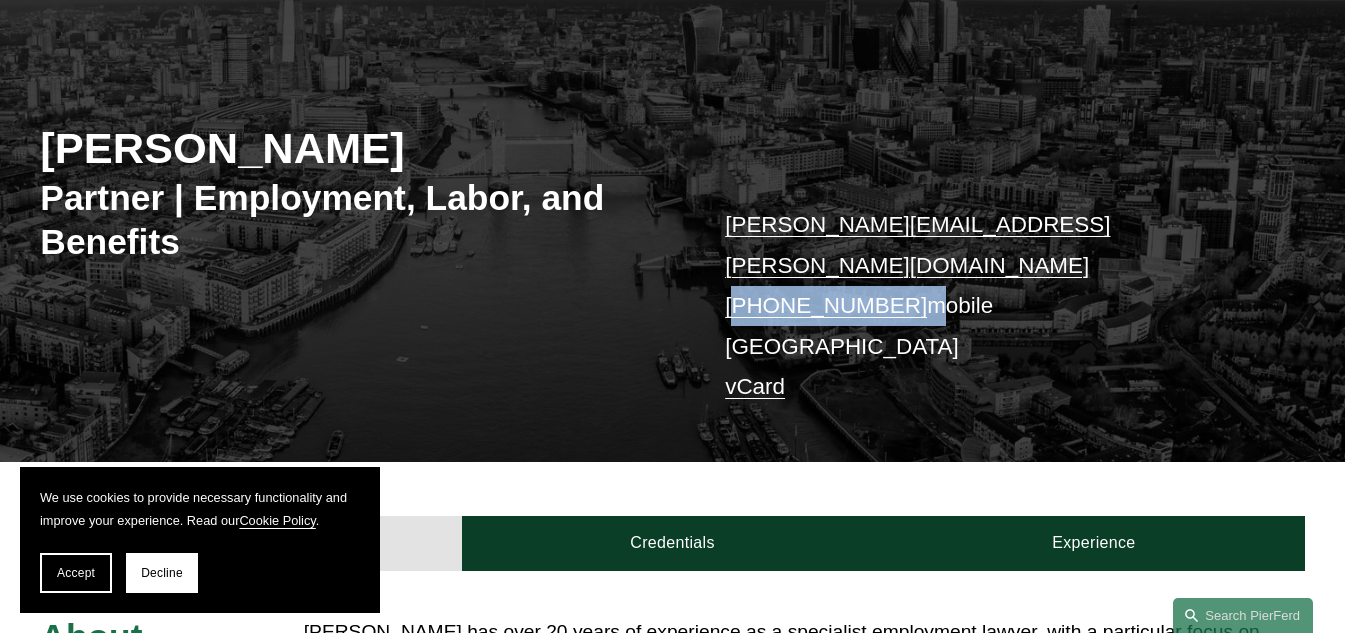 drag, startPoint x: 911, startPoint y: 265, endPoint x: 741, endPoint y: 257, distance: 170.18813 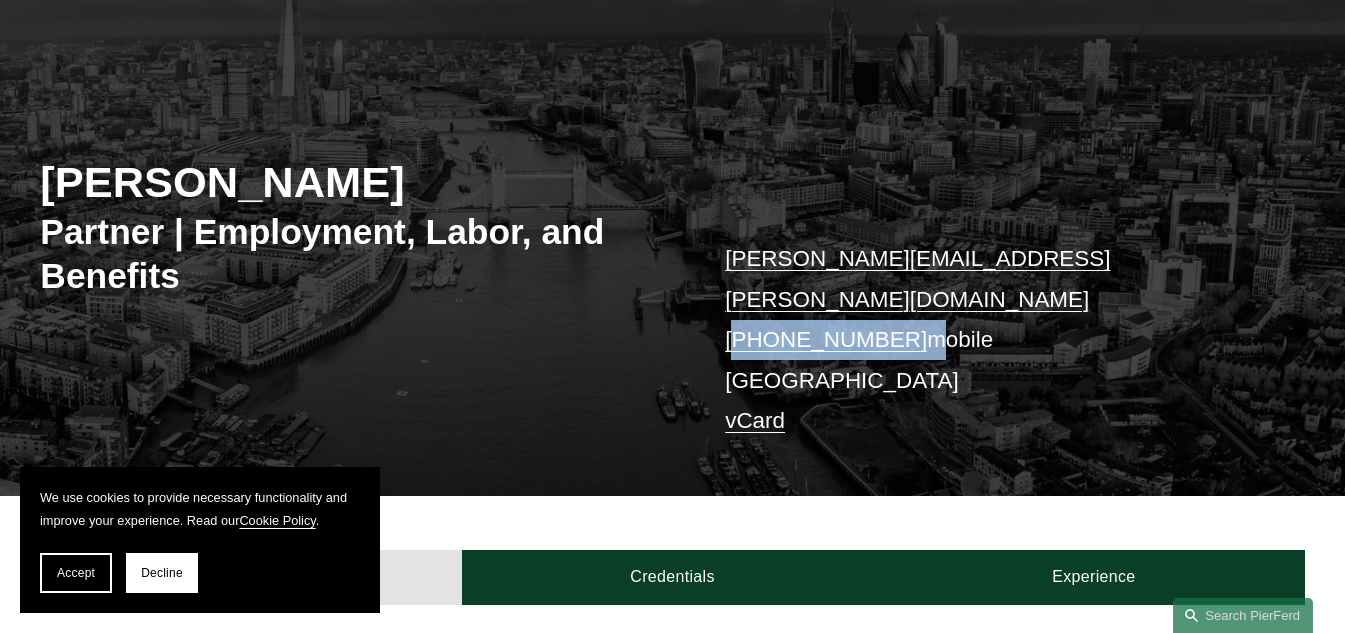 scroll, scrollTop: 100, scrollLeft: 0, axis: vertical 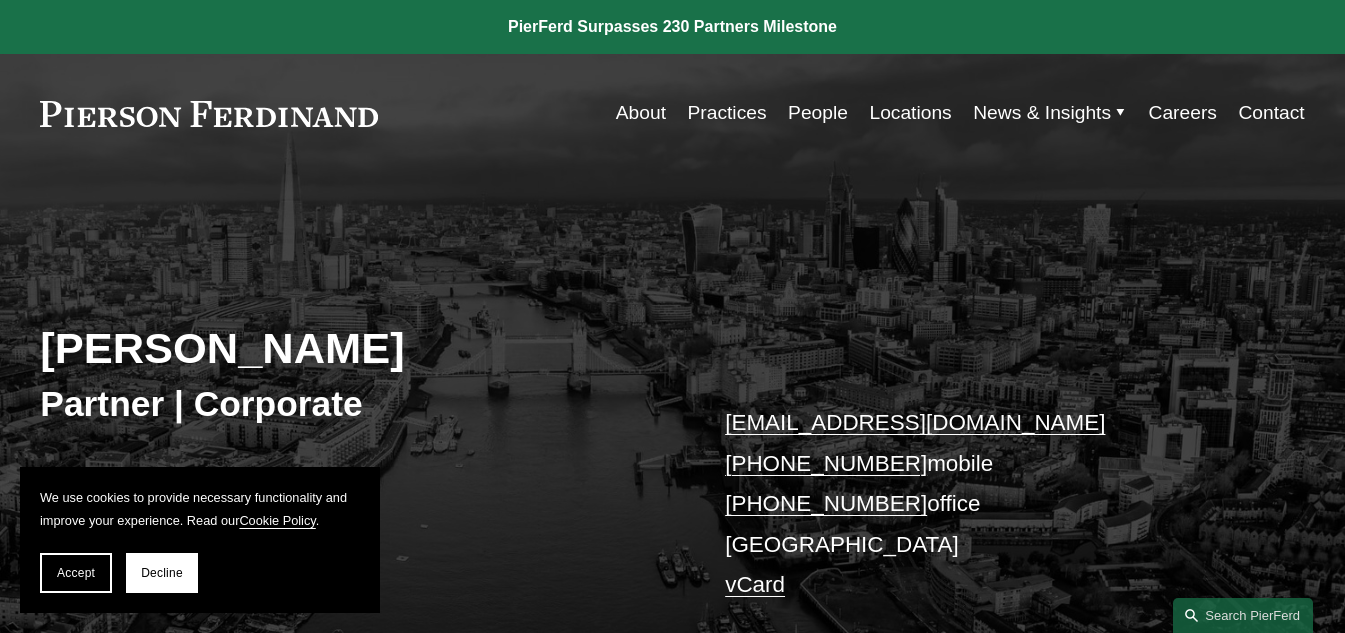 drag, startPoint x: 909, startPoint y: 461, endPoint x: 743, endPoint y: 458, distance: 166.0271 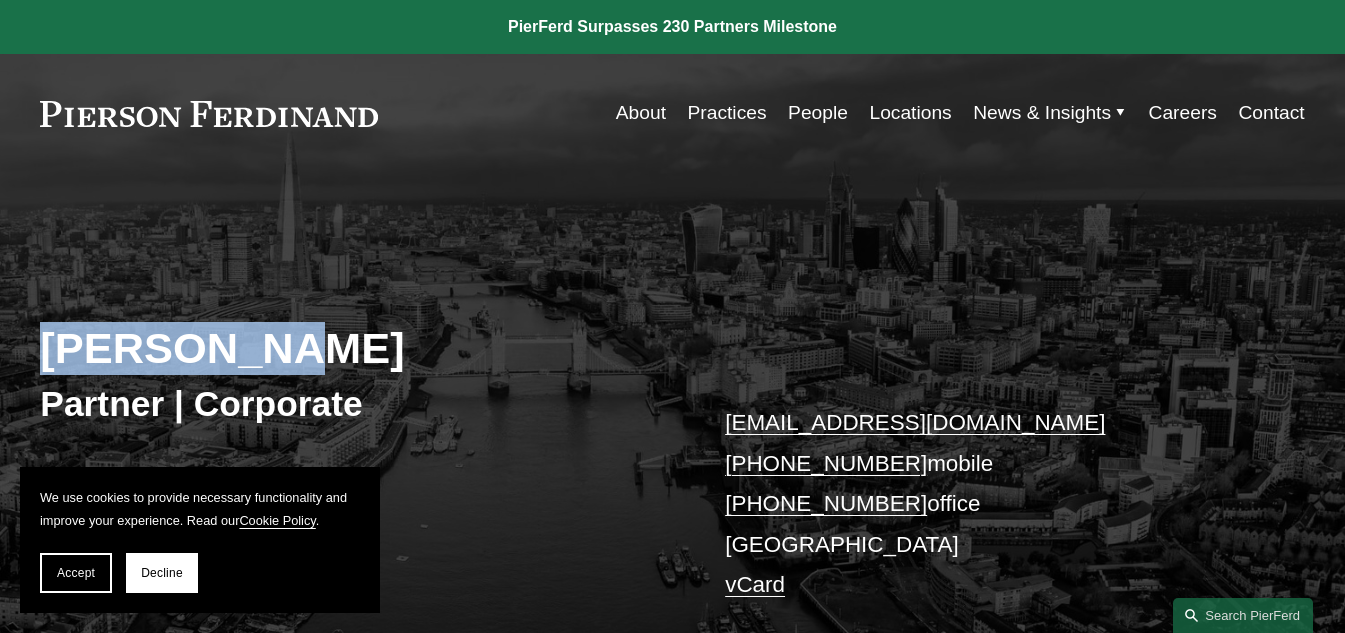 drag, startPoint x: 22, startPoint y: 343, endPoint x: 304, endPoint y: 345, distance: 282.00708 